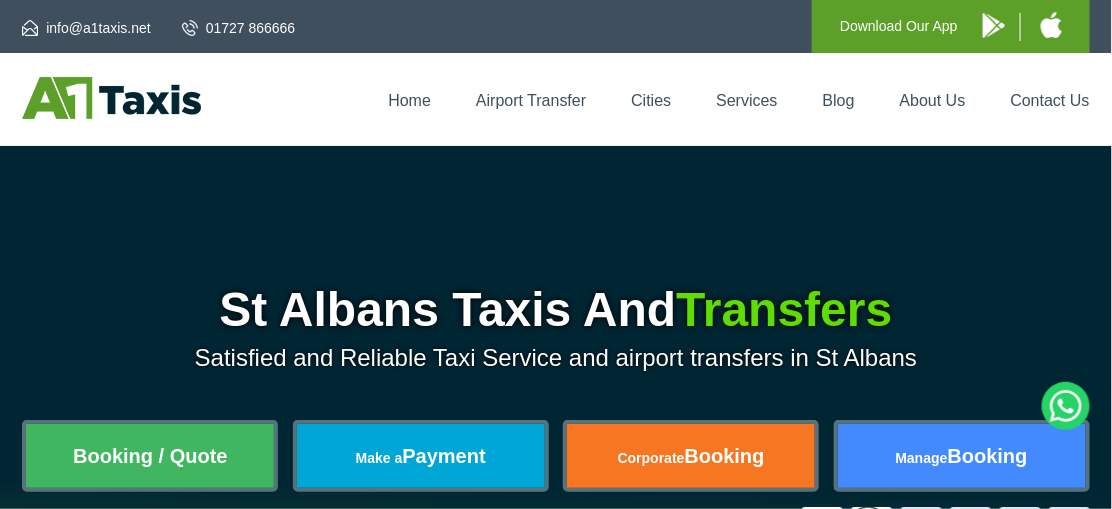 scroll, scrollTop: 111, scrollLeft: 0, axis: vertical 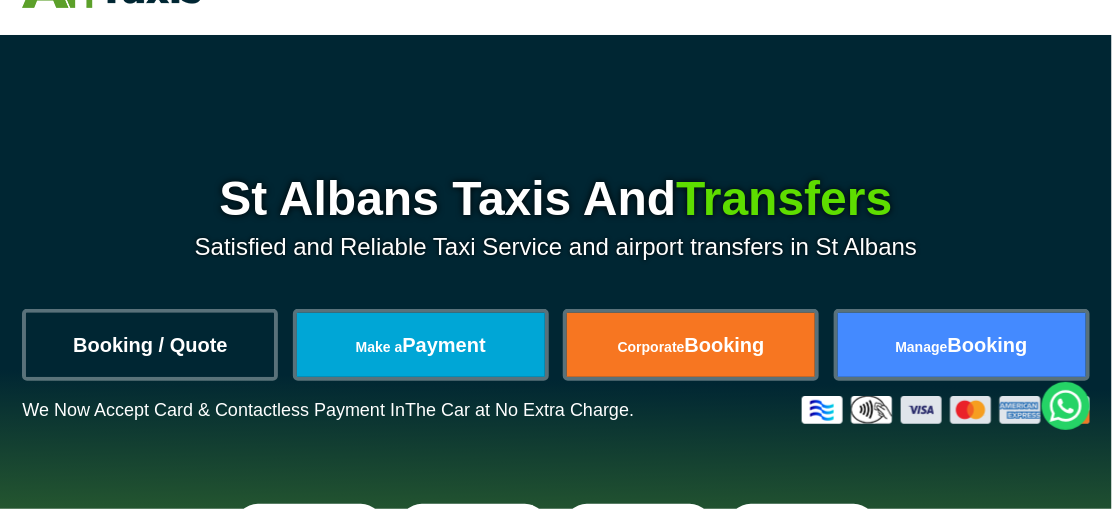 click on "Booking / Quote" at bounding box center (150, 345) 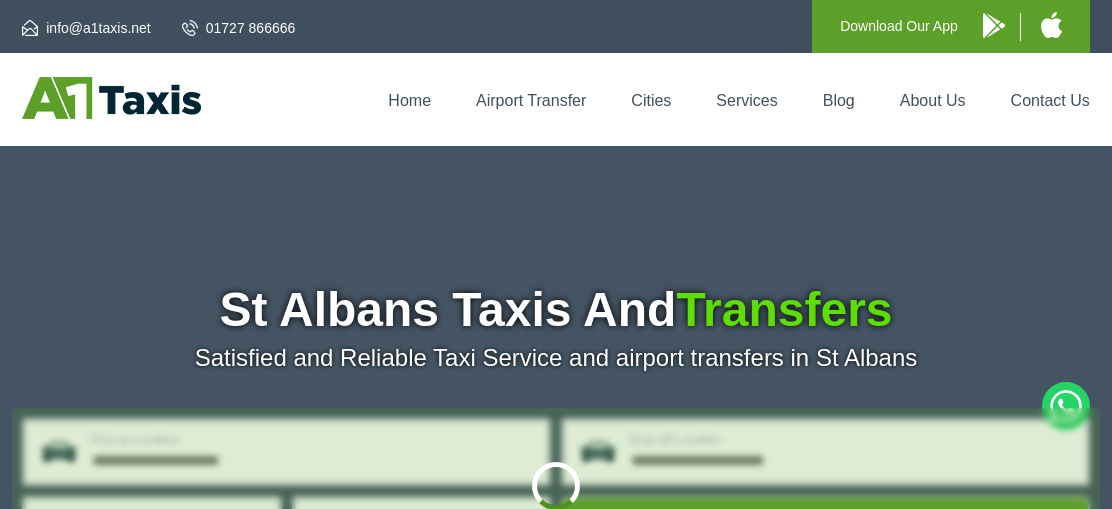 scroll, scrollTop: 0, scrollLeft: 0, axis: both 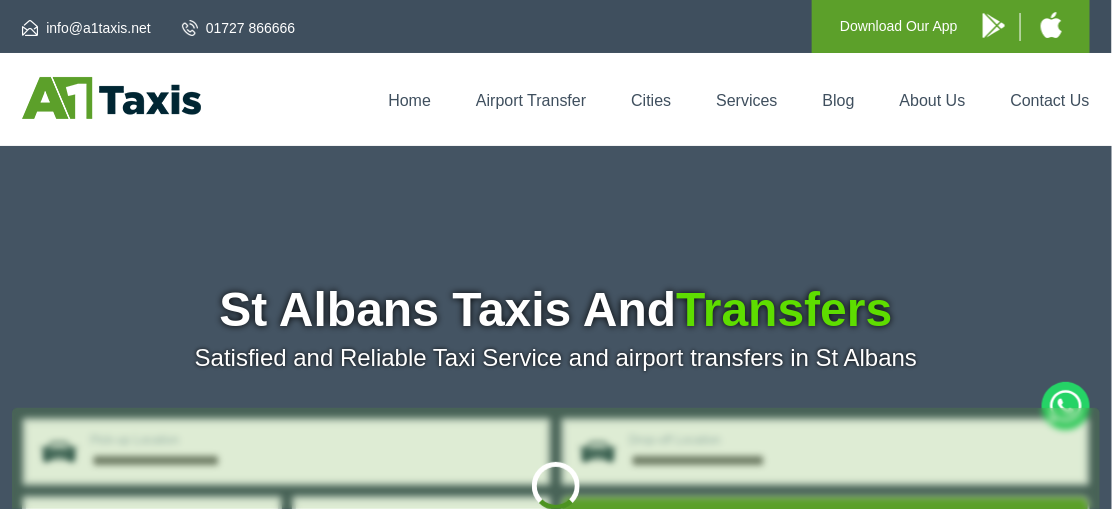 type on "**********" 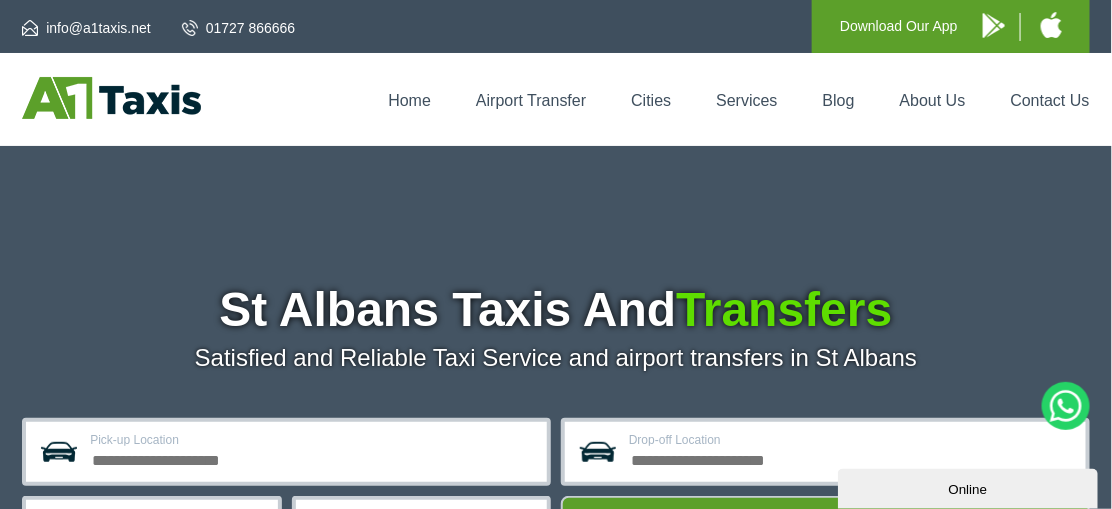 scroll, scrollTop: 0, scrollLeft: 0, axis: both 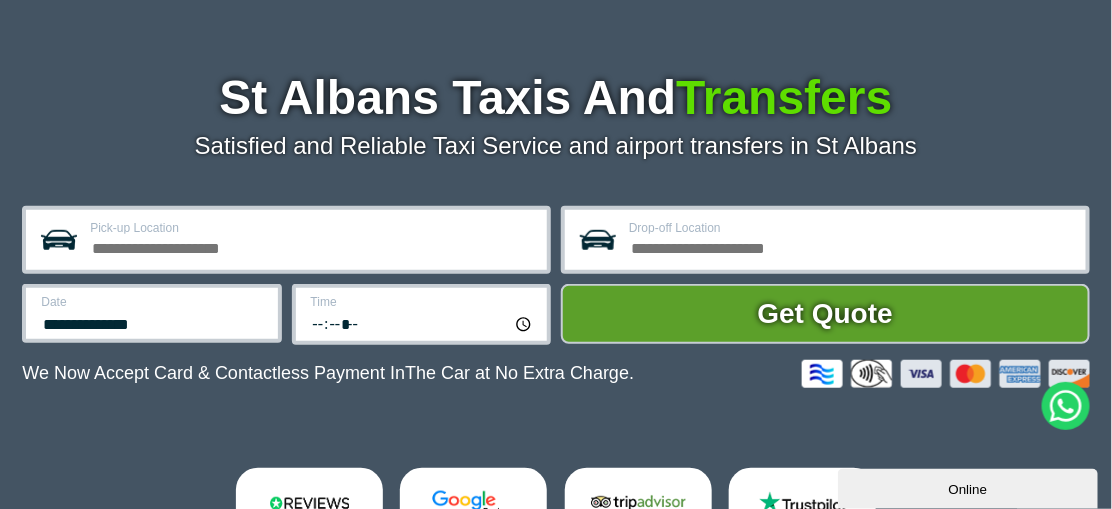 click on "Pick-up Location" at bounding box center (312, 246) 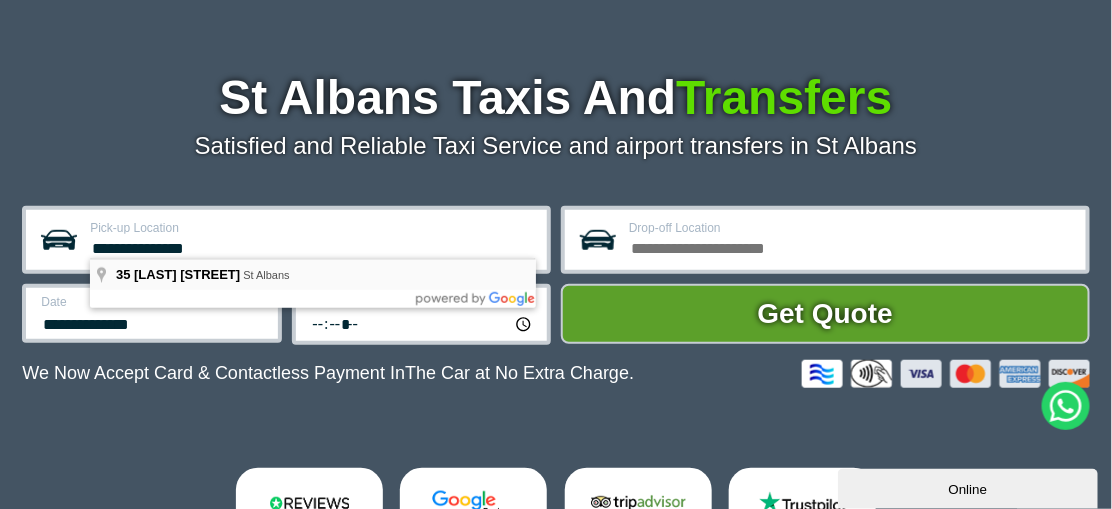type on "**********" 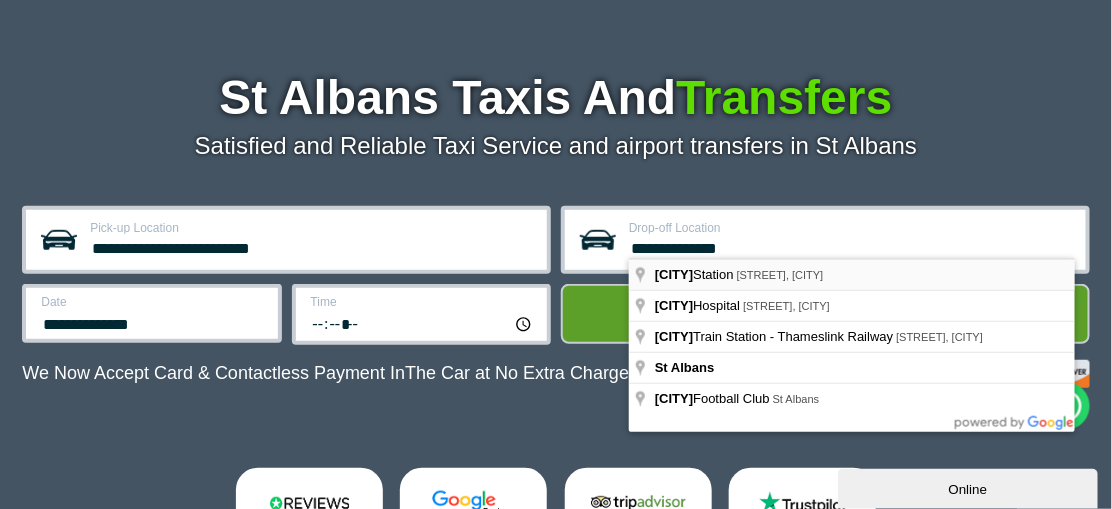type on "**********" 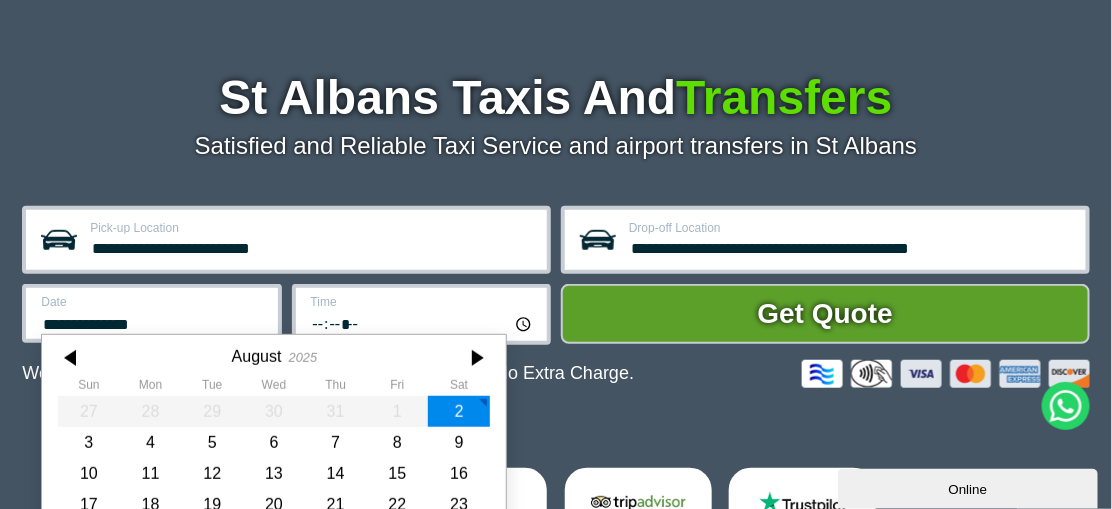 click on "**********" at bounding box center [151, 313] 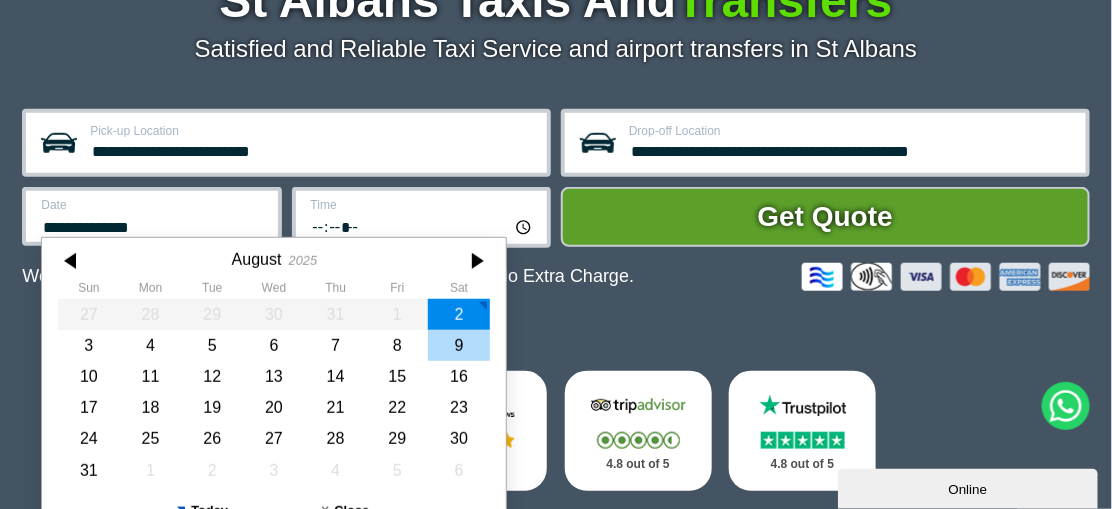 click on "9" at bounding box center [459, 345] 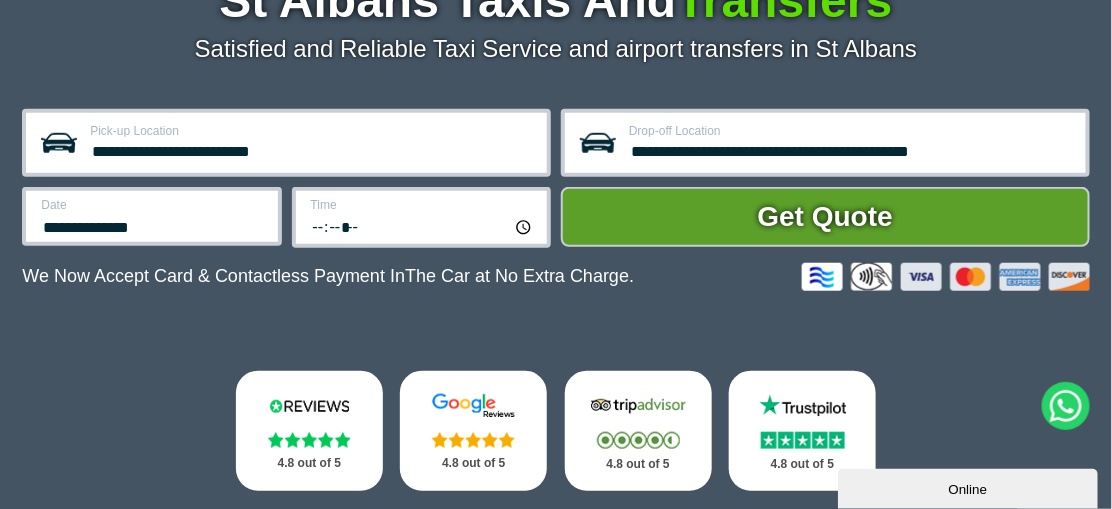 click on "*****" at bounding box center (423, 226) 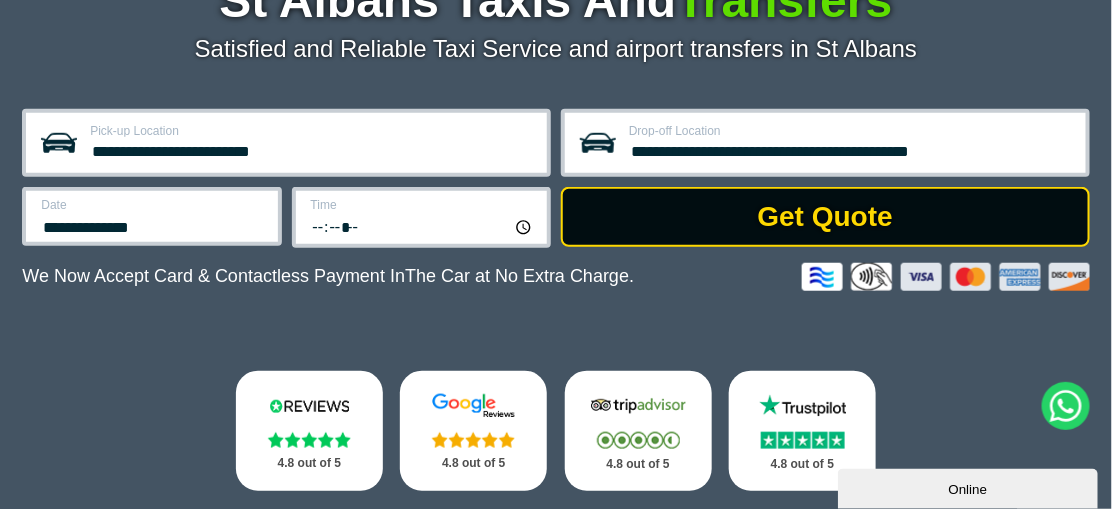 type on "*****" 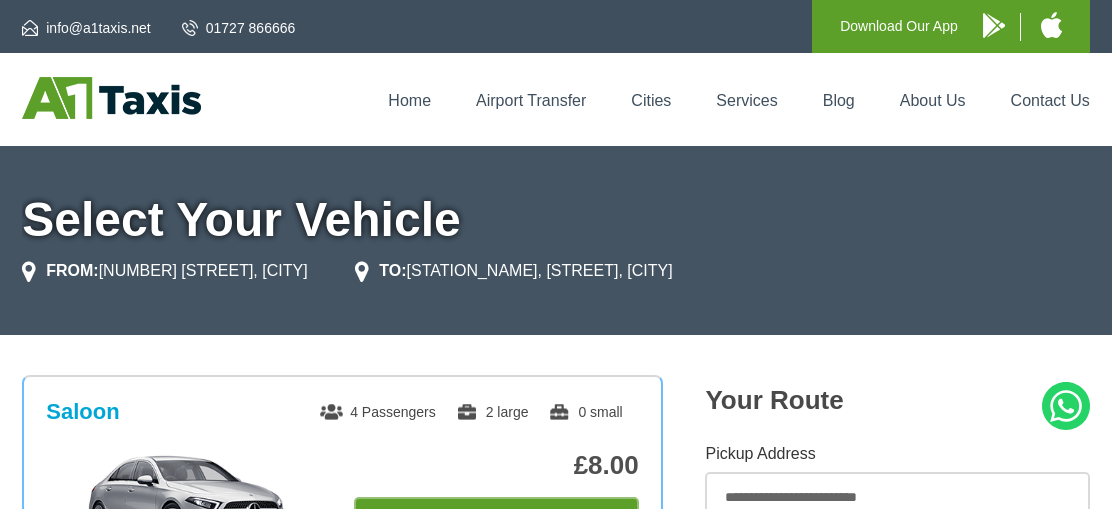 scroll, scrollTop: 0, scrollLeft: 0, axis: both 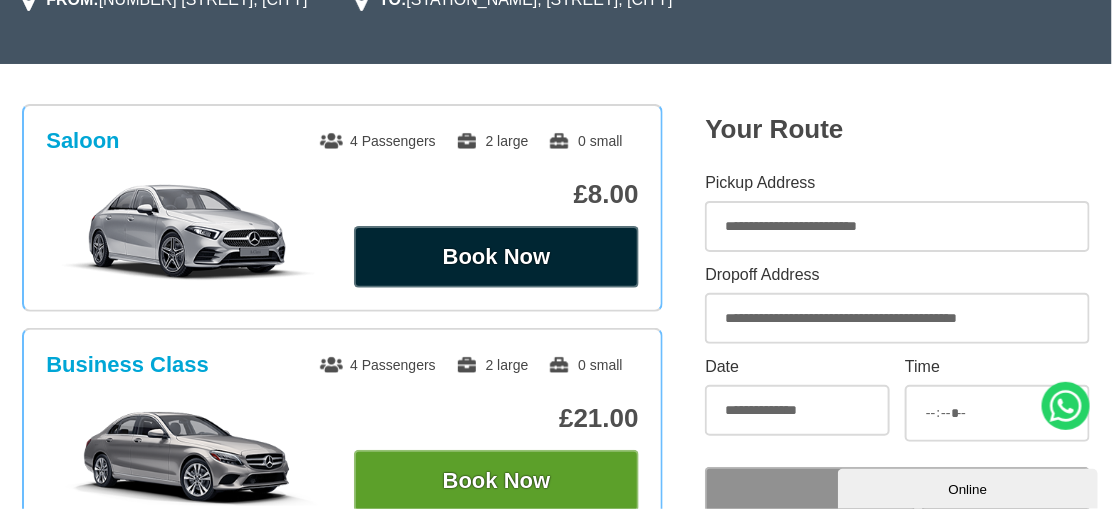 click on "Book Now" at bounding box center [496, 257] 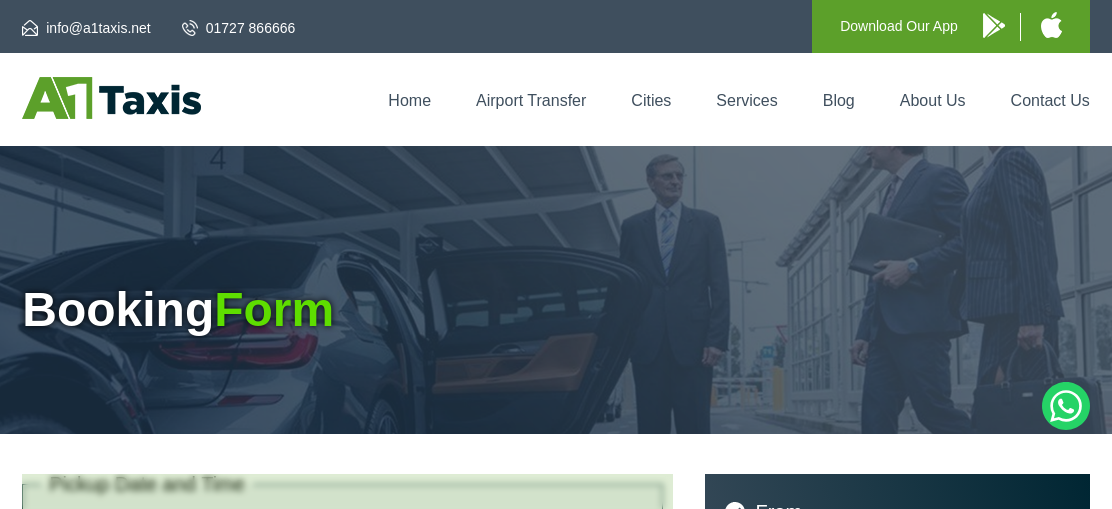 scroll, scrollTop: 0, scrollLeft: 0, axis: both 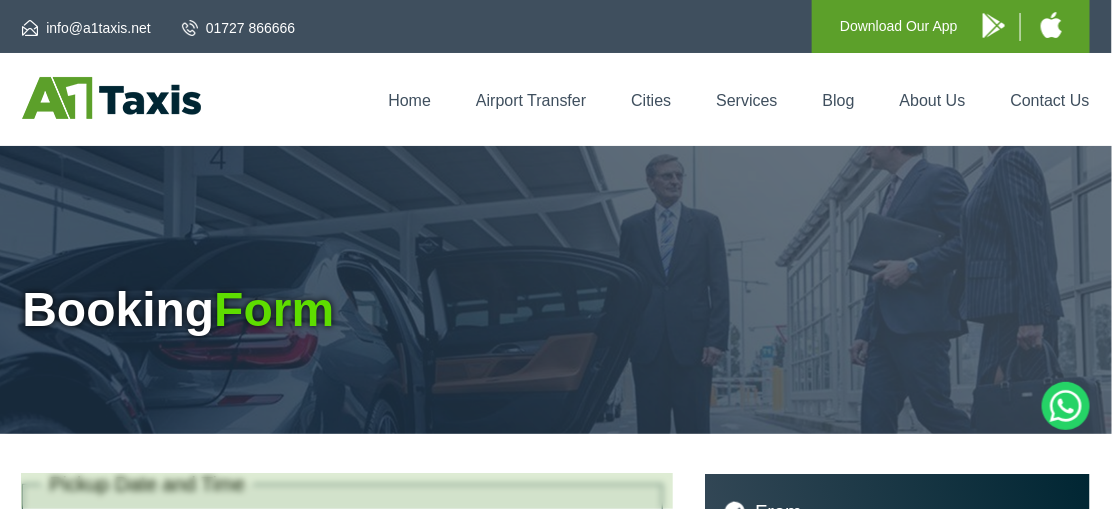 type on "**********" 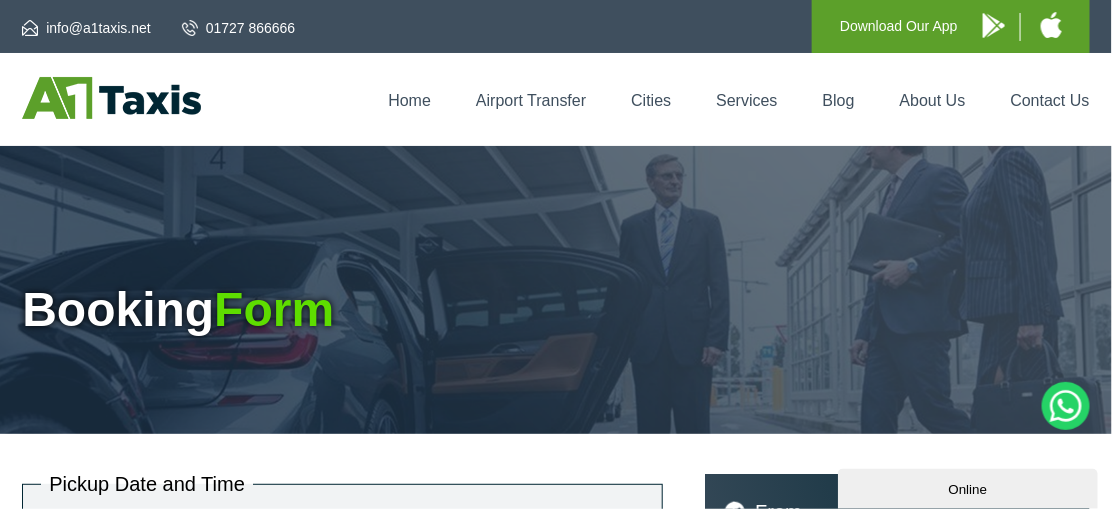 scroll, scrollTop: 0, scrollLeft: 0, axis: both 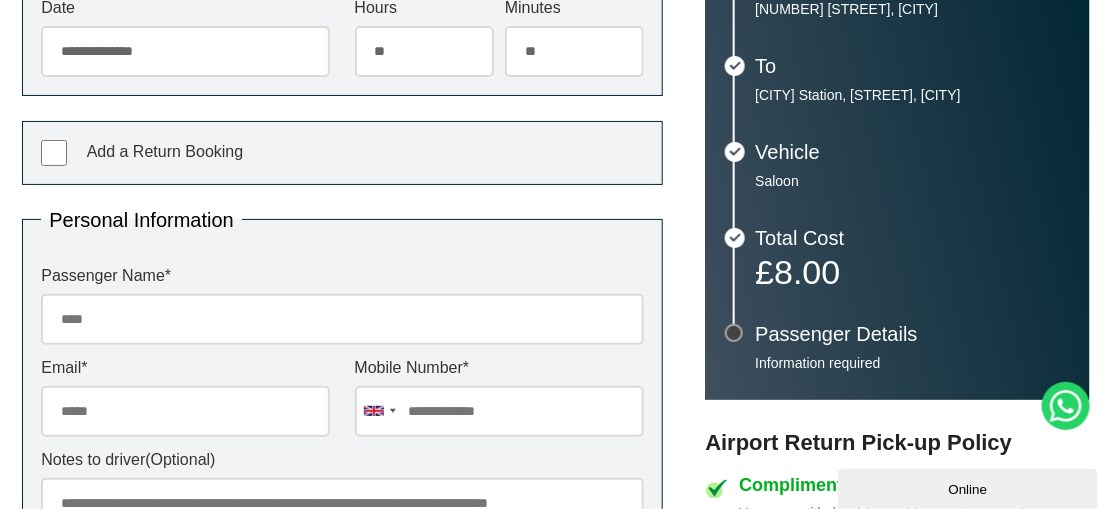 click on "Passenger Name  *" at bounding box center [342, 319] 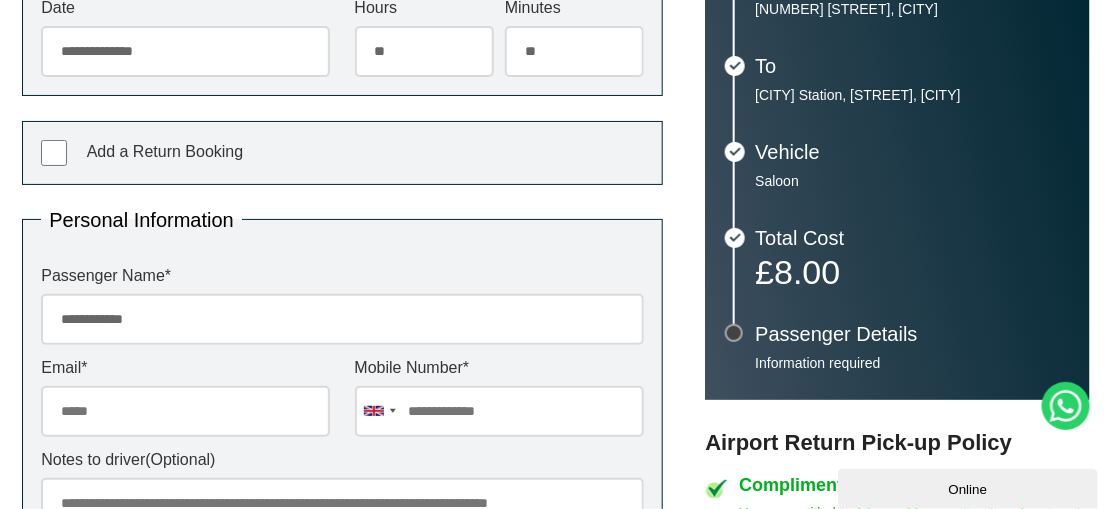 type on "**********" 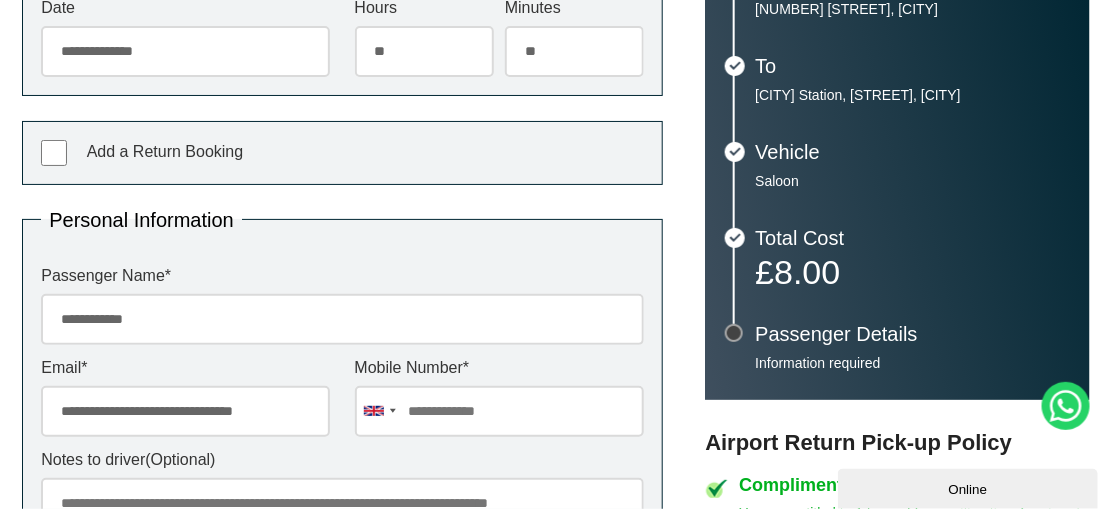 type on "**********" 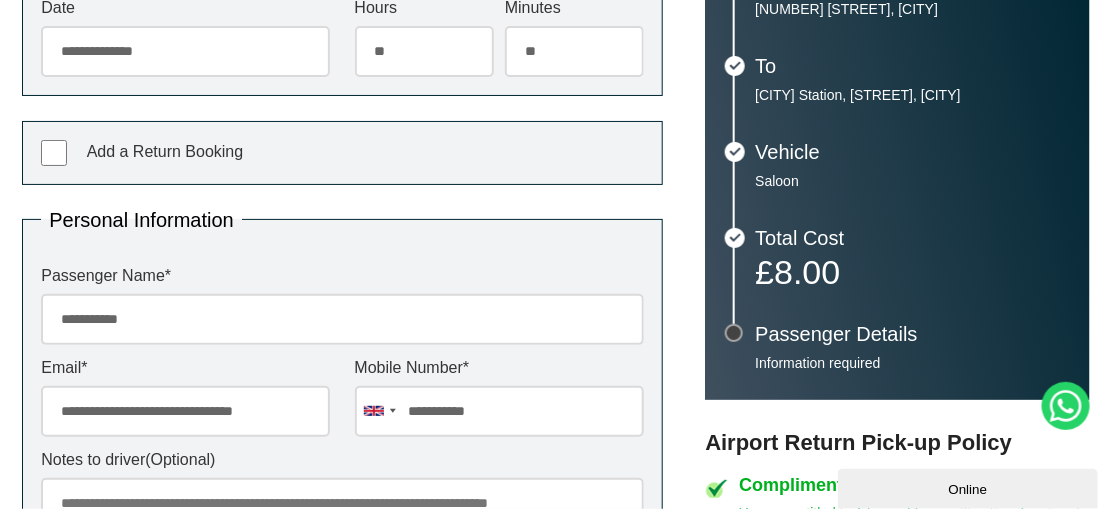 click on "**********" at bounding box center [342, 319] 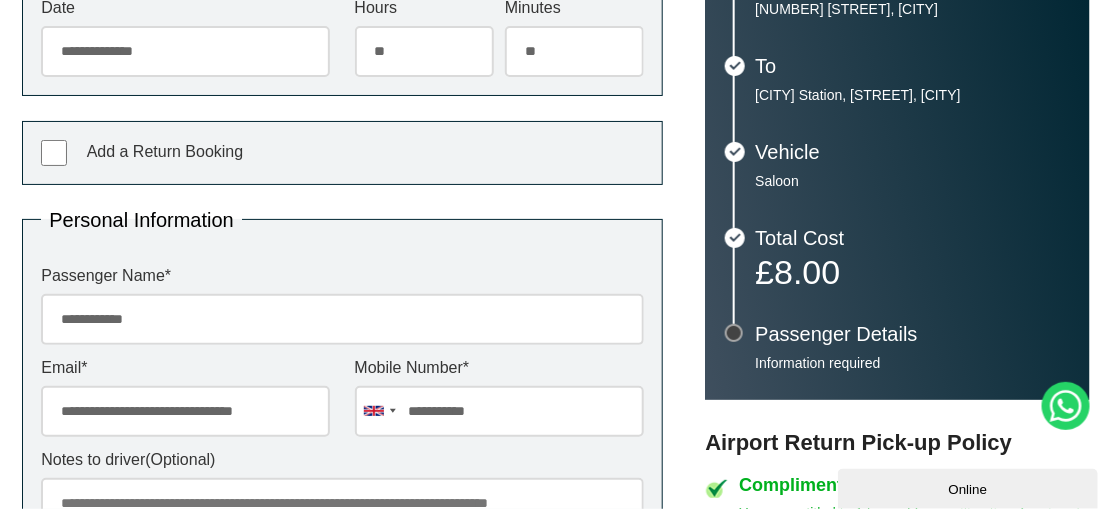 type on "**********" 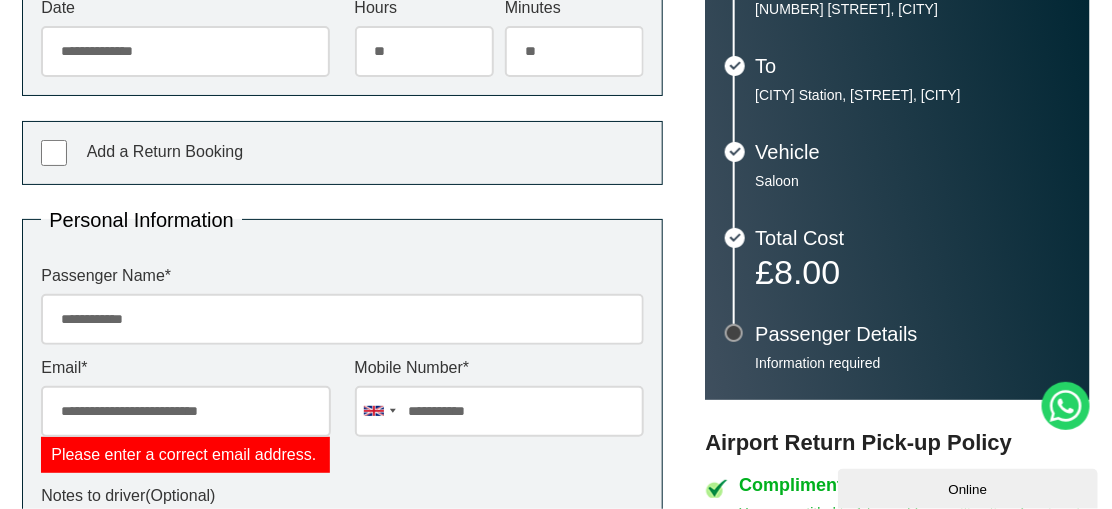 scroll, scrollTop: 0, scrollLeft: 0, axis: both 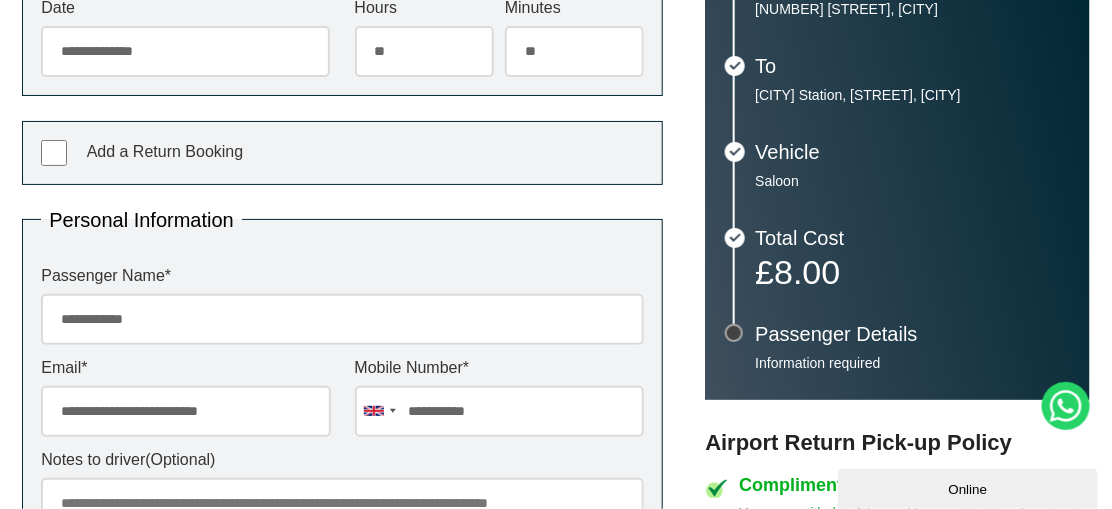 type on "**********" 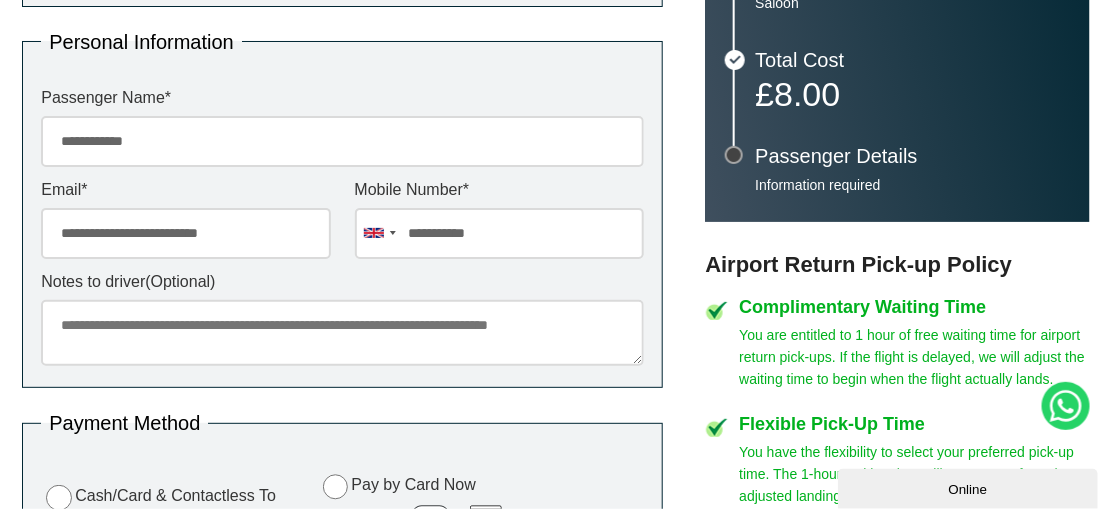 scroll, scrollTop: 712, scrollLeft: 0, axis: vertical 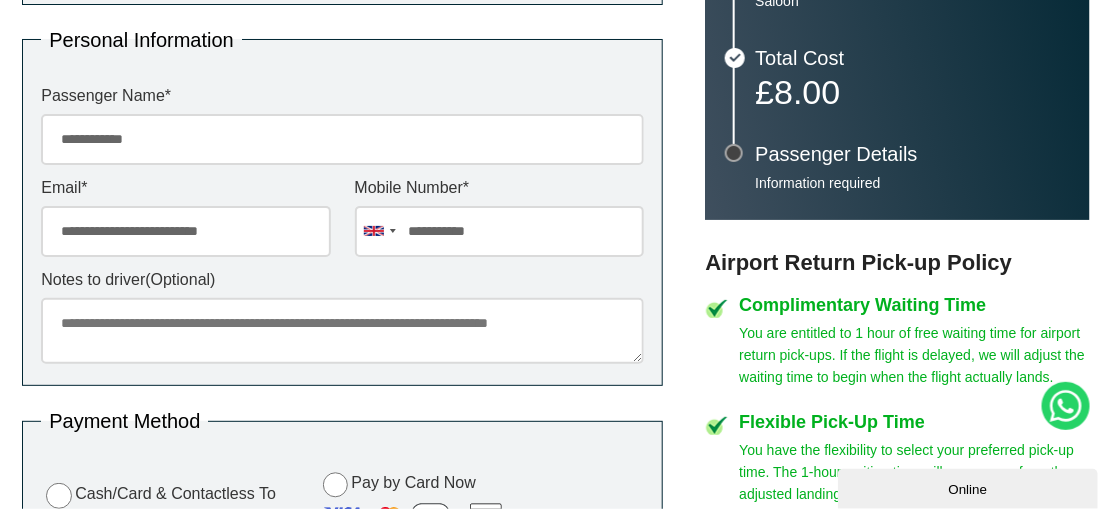 click on "Notes to driver  (Optional)" at bounding box center (342, 331) 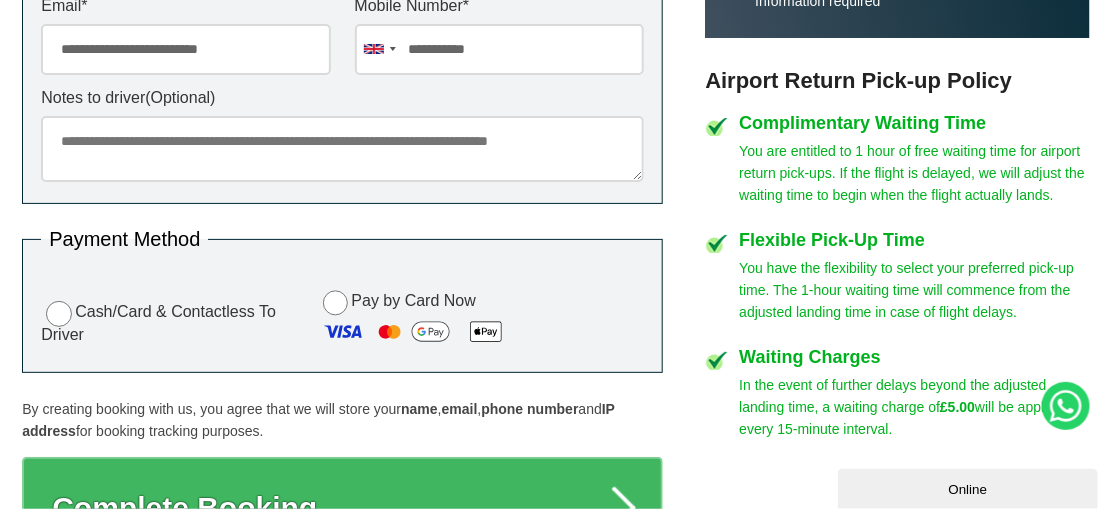 scroll, scrollTop: 896, scrollLeft: 0, axis: vertical 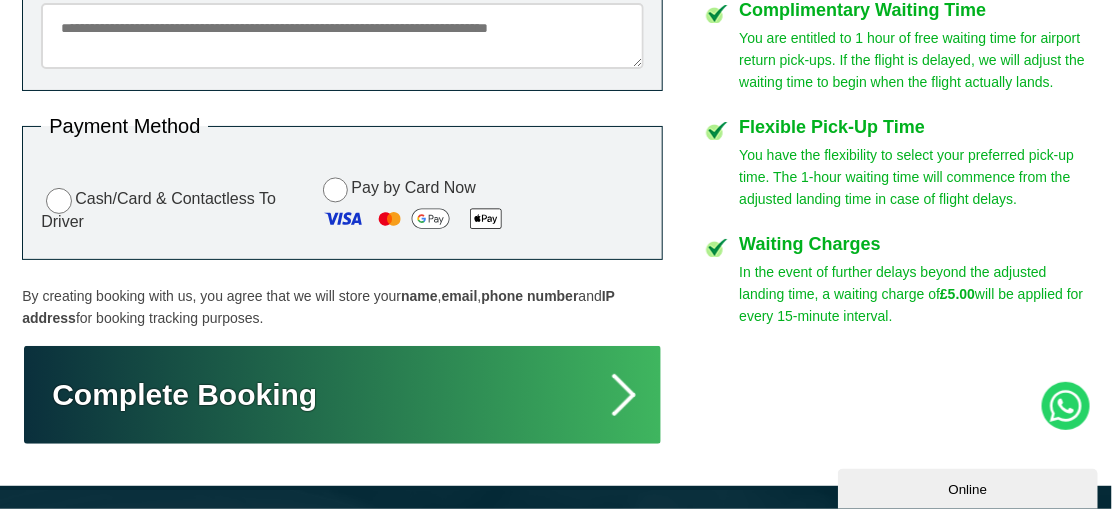 click on "Complete Booking" at bounding box center [342, 395] 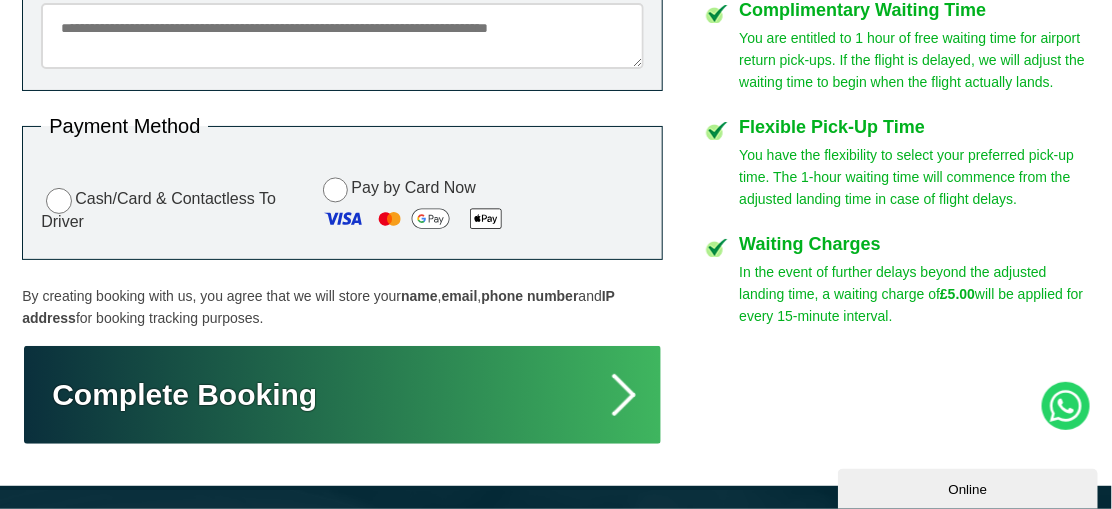 type on "**********" 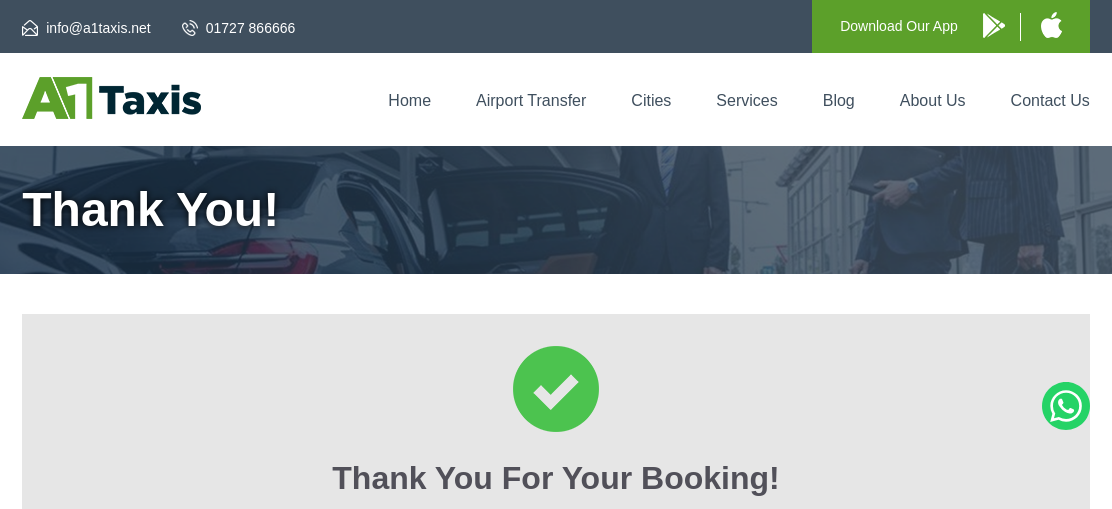 scroll, scrollTop: 0, scrollLeft: 0, axis: both 